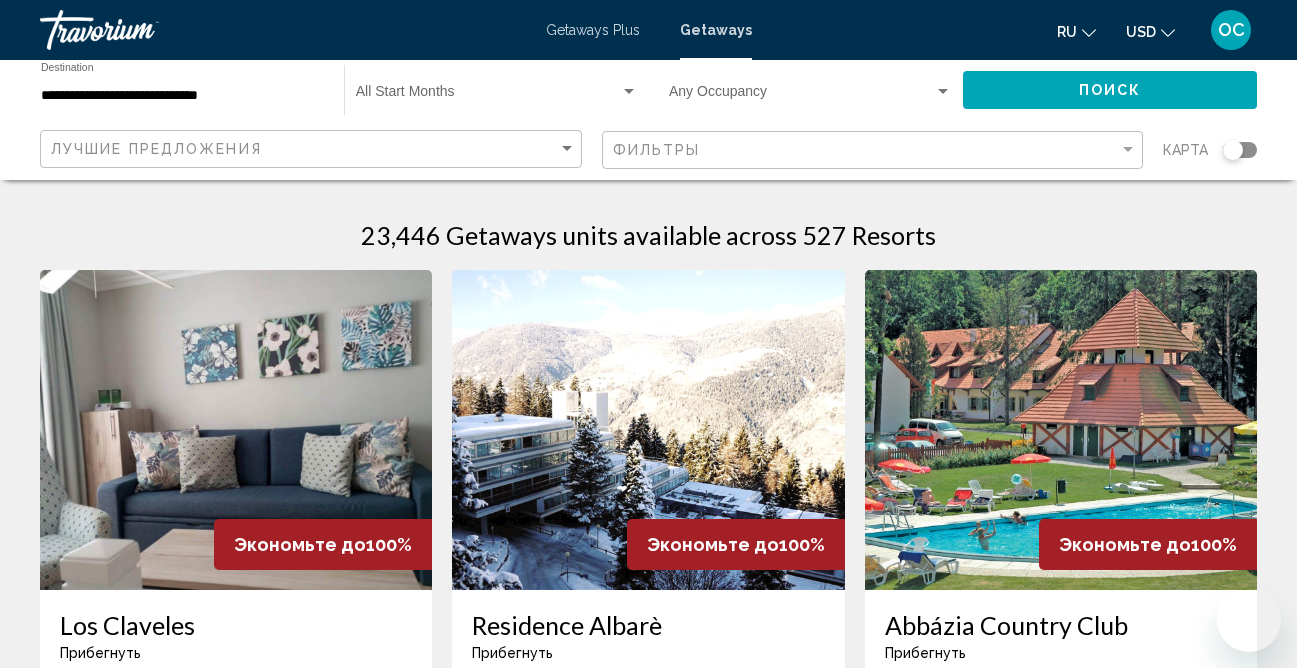 scroll, scrollTop: 0, scrollLeft: 0, axis: both 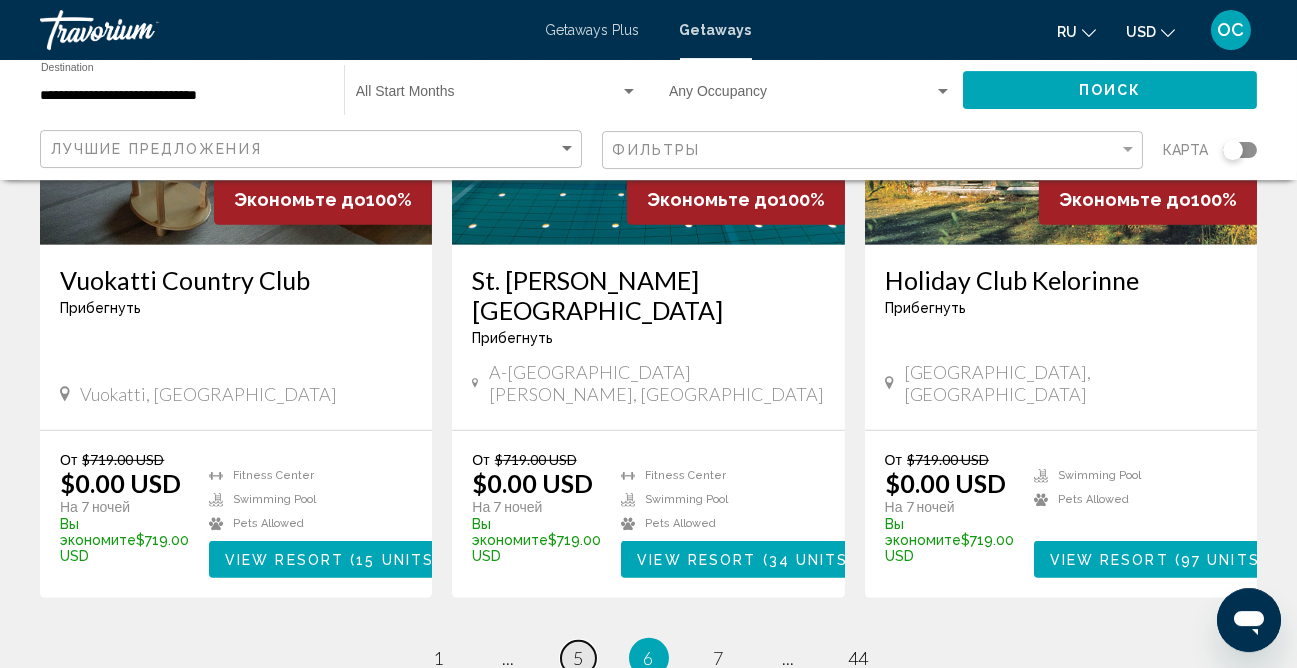 click on "5" at bounding box center (579, 658) 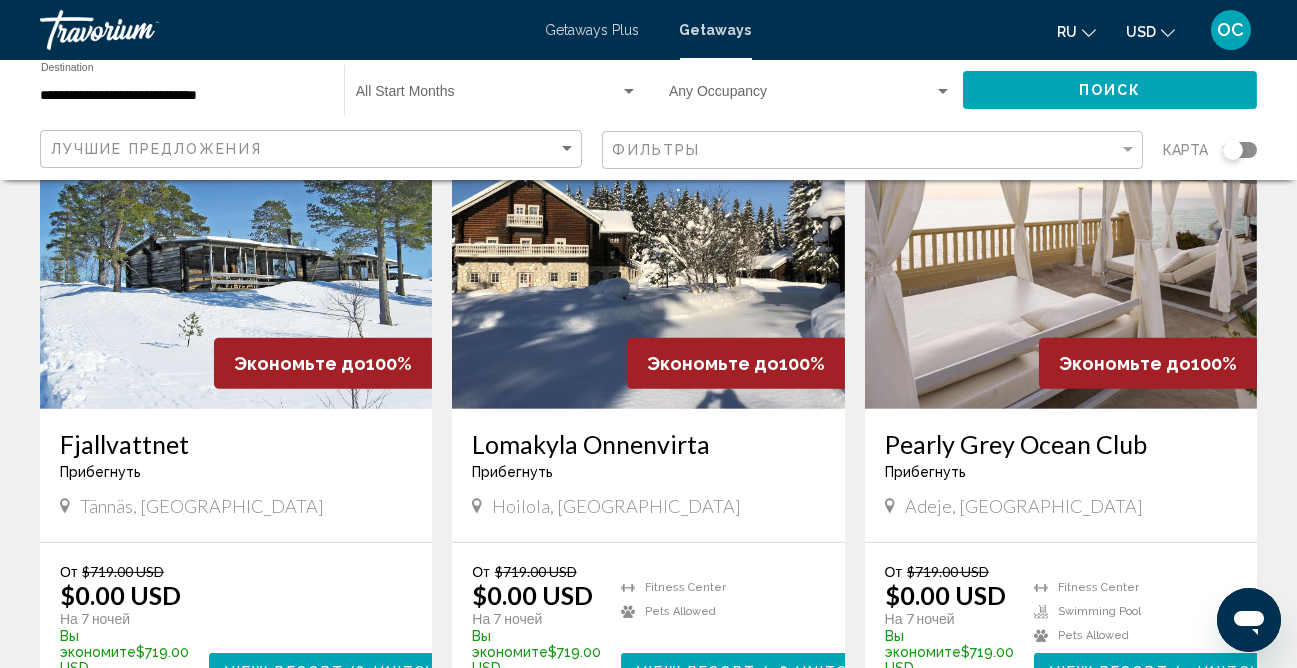 scroll, scrollTop: 2756, scrollLeft: 0, axis: vertical 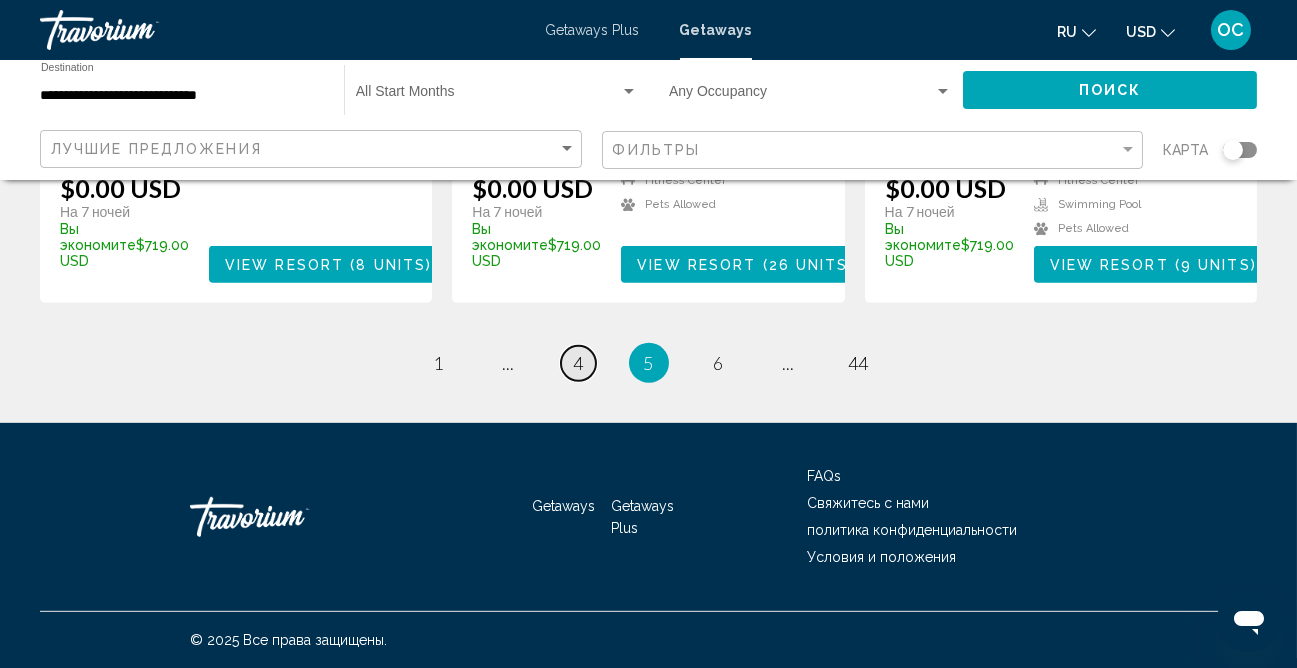 click on "4" at bounding box center (579, 363) 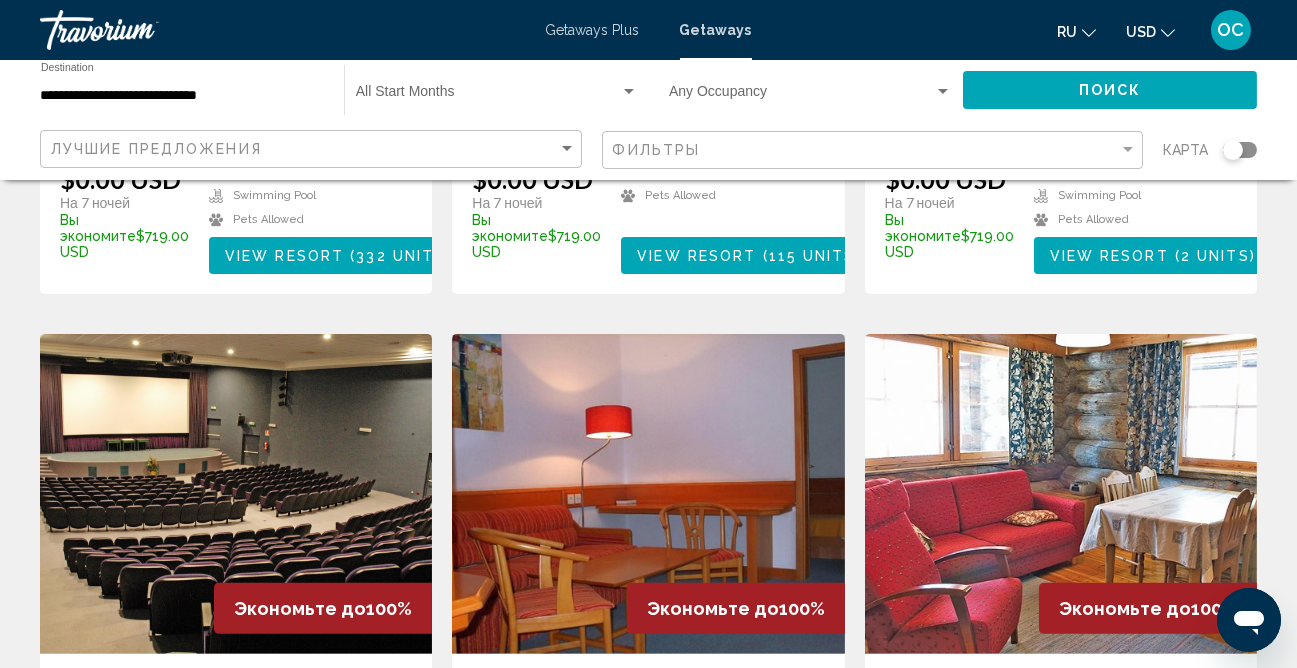 scroll, scrollTop: 2787, scrollLeft: 0, axis: vertical 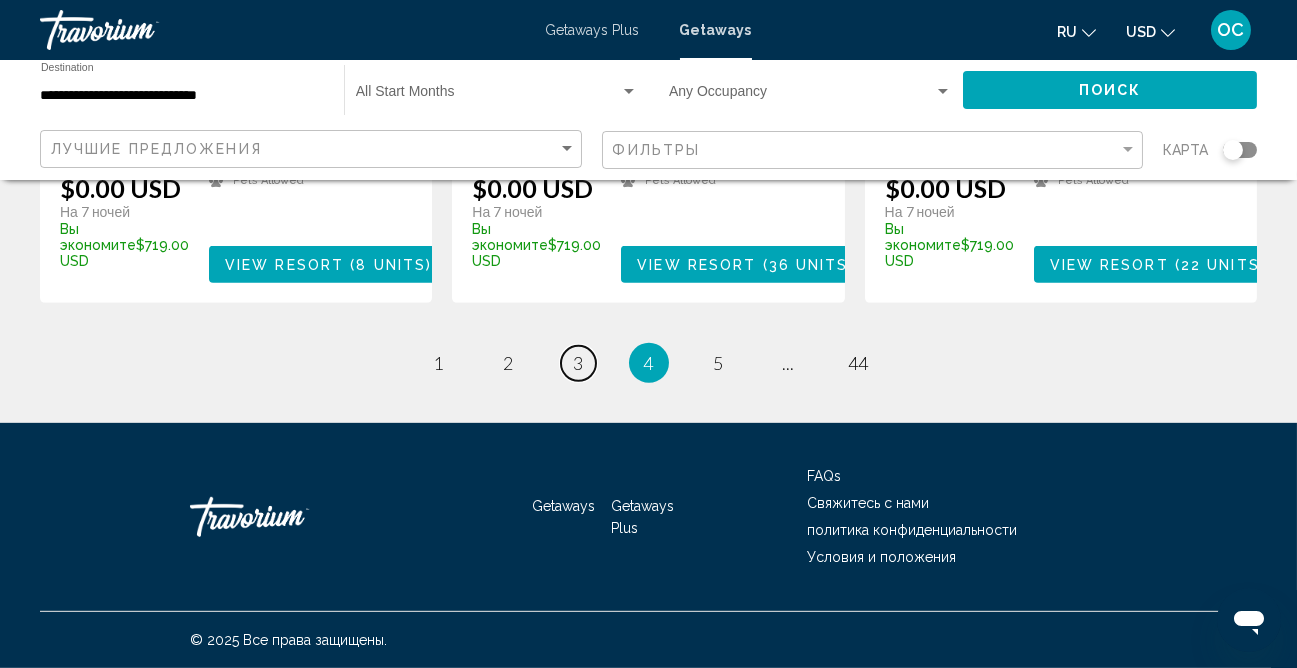 click on "3" at bounding box center (579, 363) 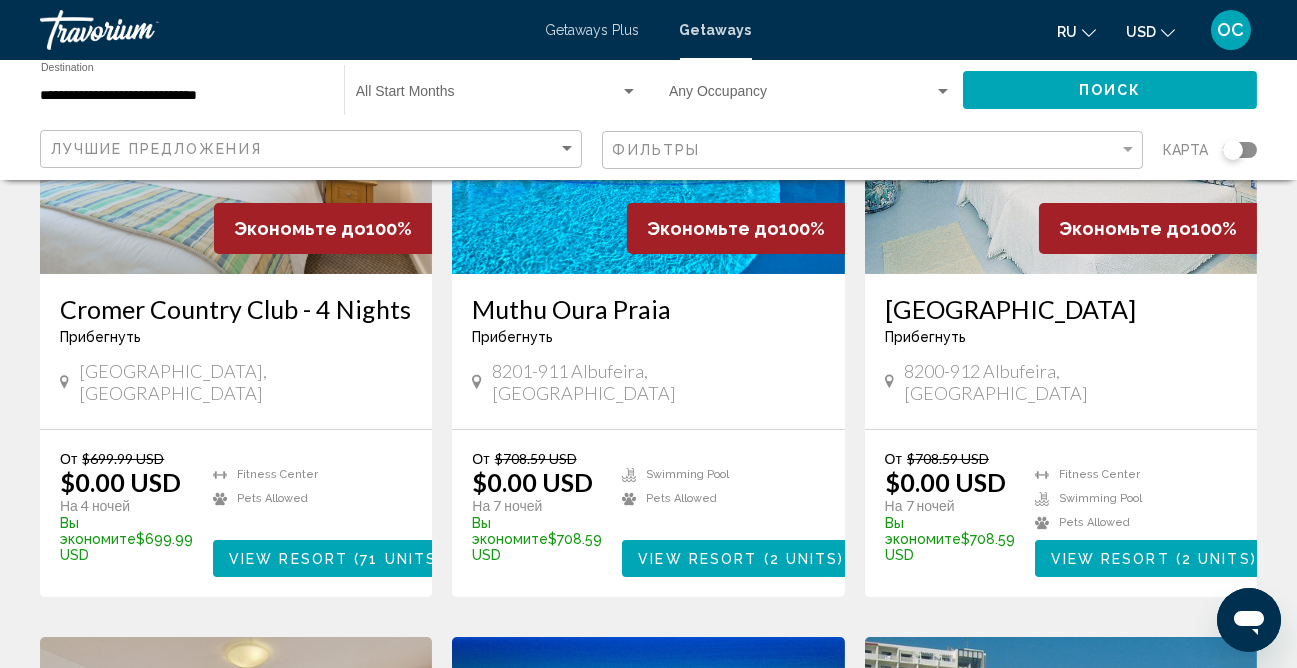 scroll, scrollTop: 310, scrollLeft: 0, axis: vertical 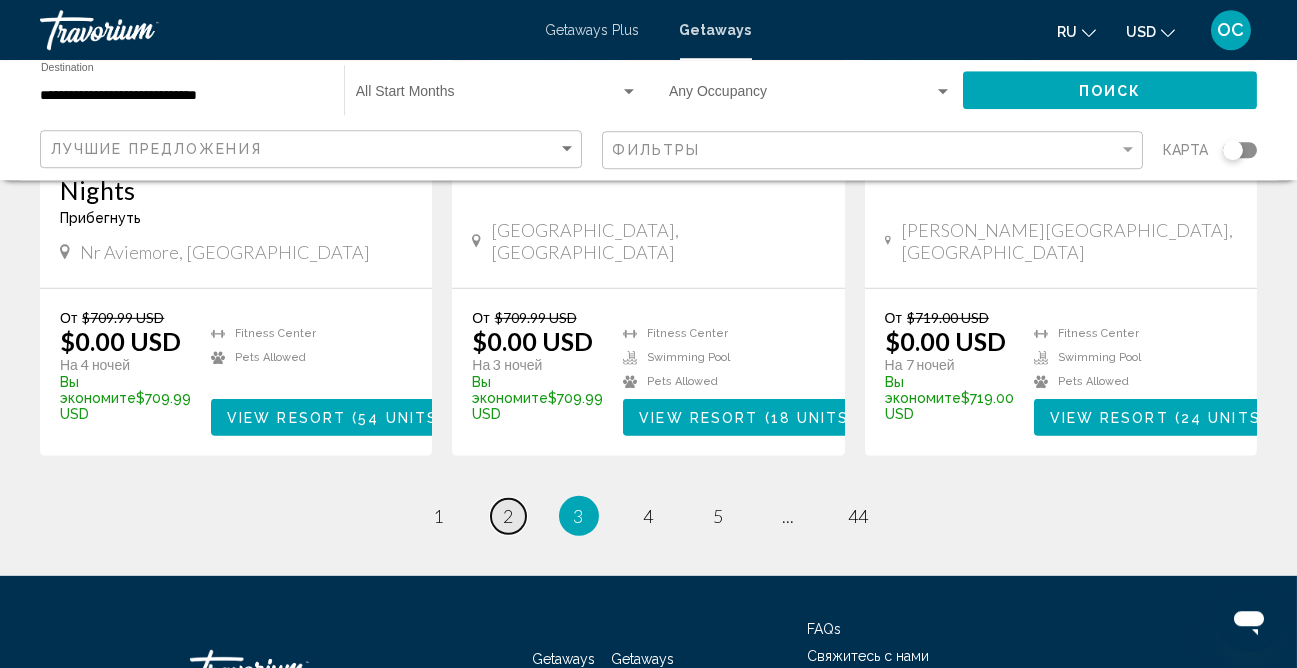 click on "2" at bounding box center [509, 516] 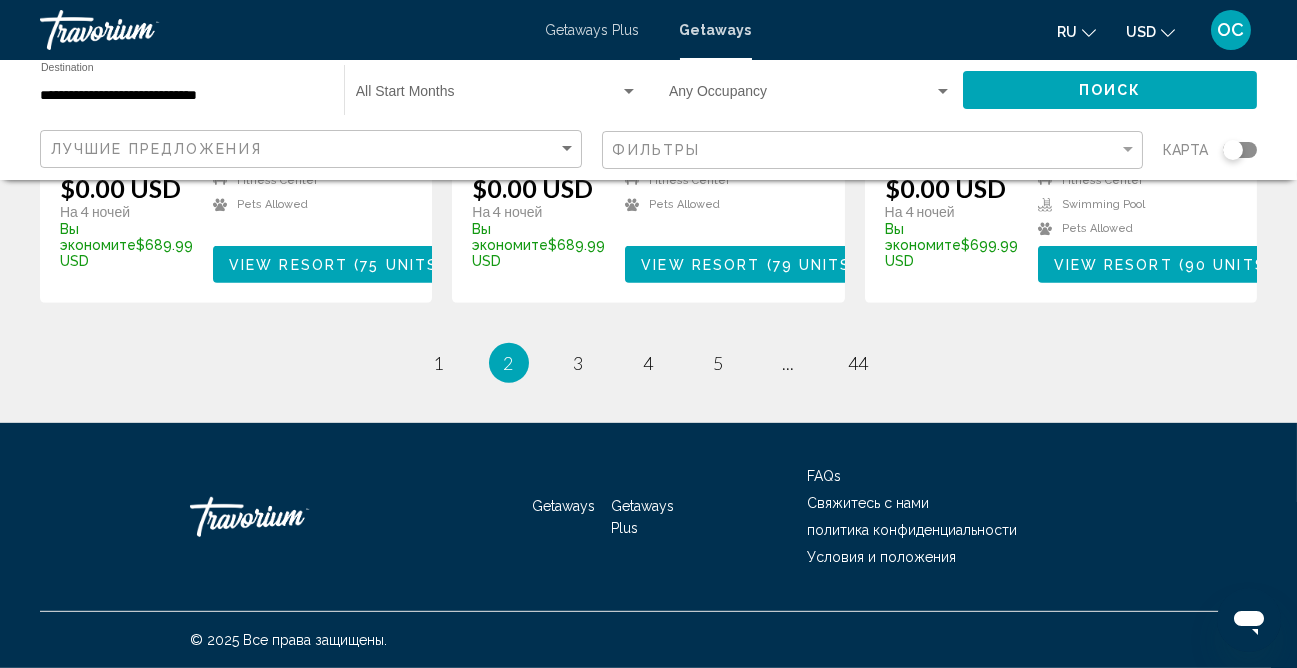 scroll, scrollTop: 2832, scrollLeft: 0, axis: vertical 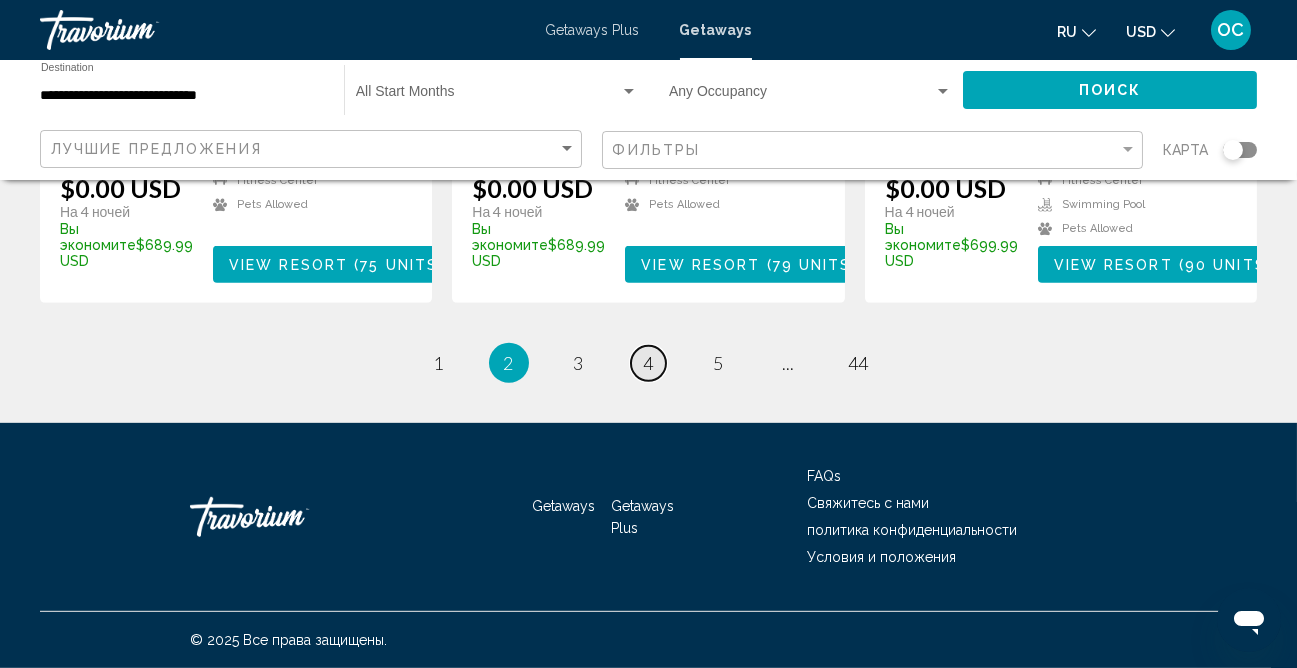 click on "4" at bounding box center (649, 363) 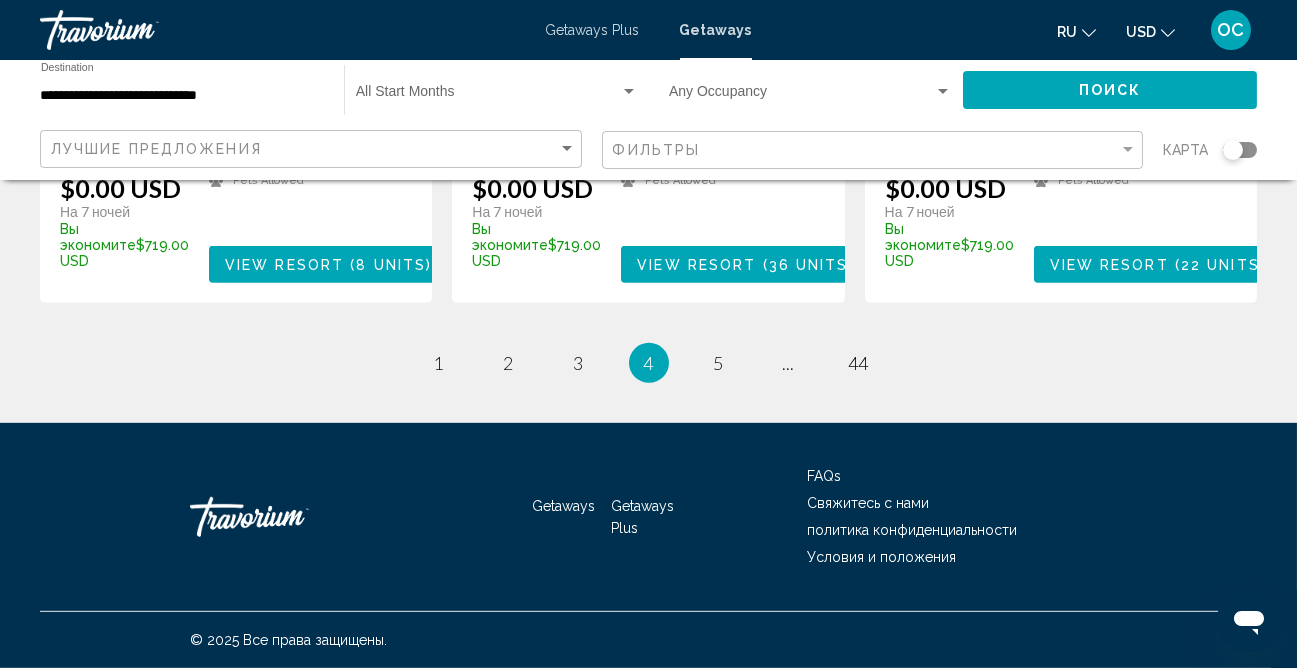 scroll, scrollTop: 2787, scrollLeft: 0, axis: vertical 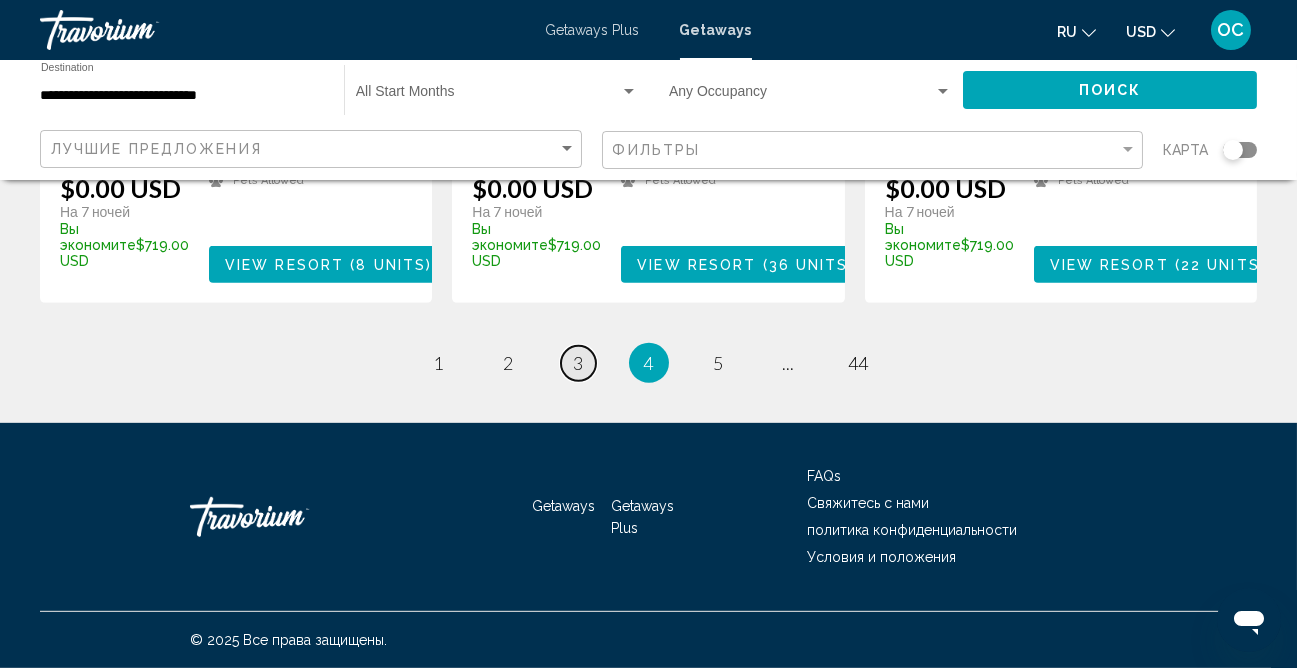 click on "3" at bounding box center [579, 363] 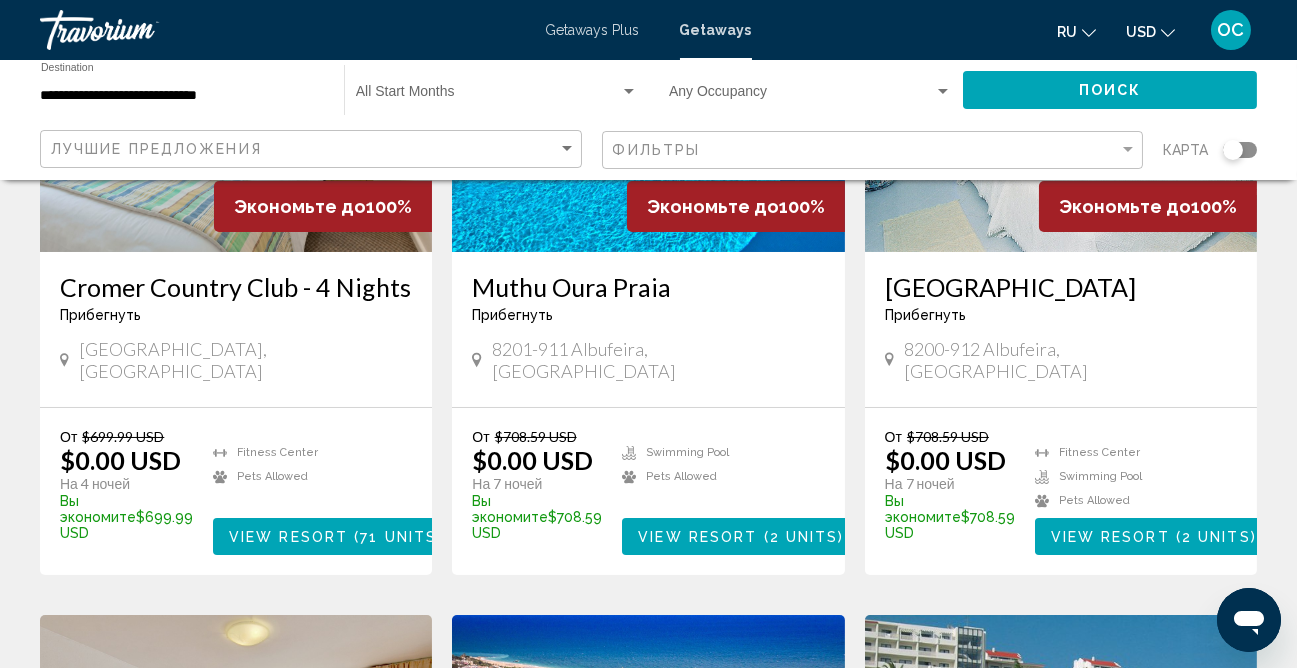 scroll, scrollTop: 340, scrollLeft: 0, axis: vertical 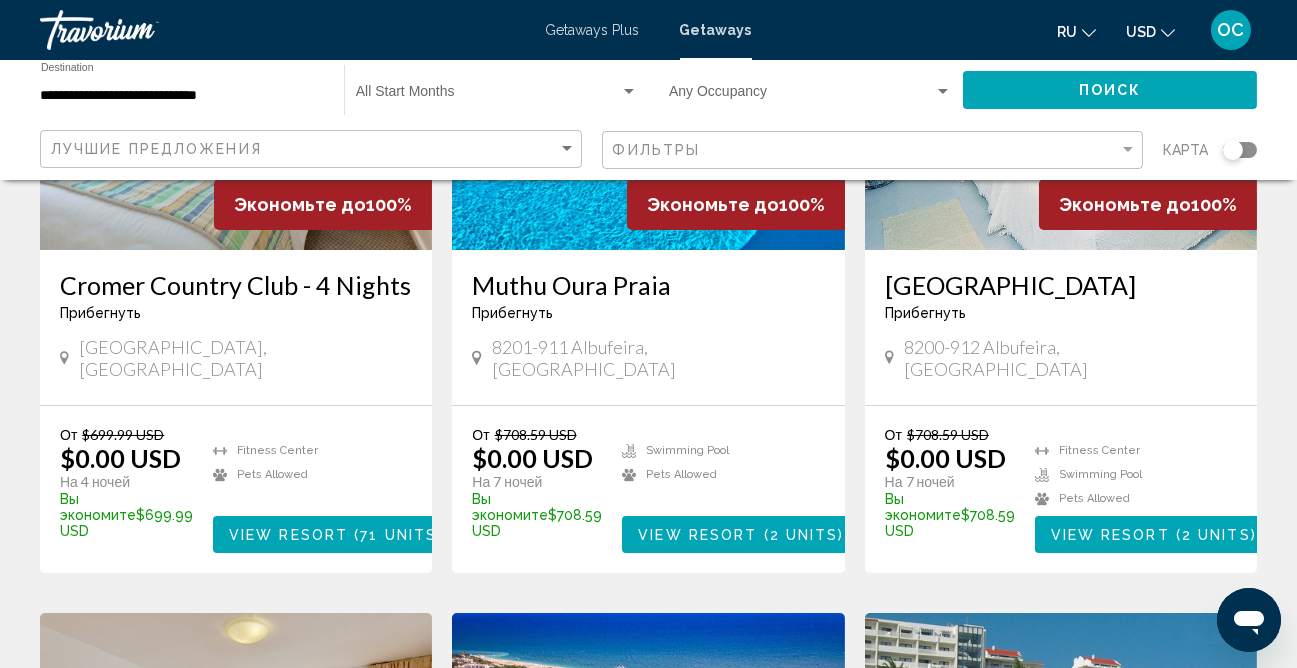 click on "View Resort    ( 2 units )" at bounding box center [741, 534] 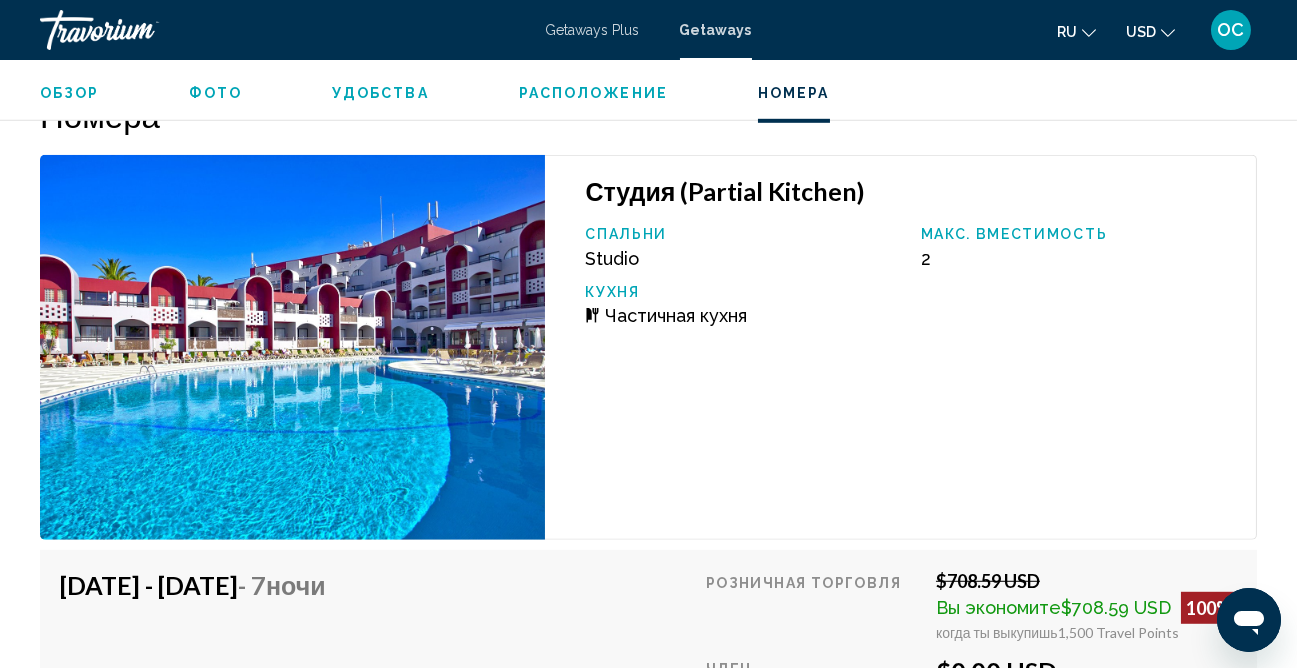 scroll, scrollTop: 3591, scrollLeft: 0, axis: vertical 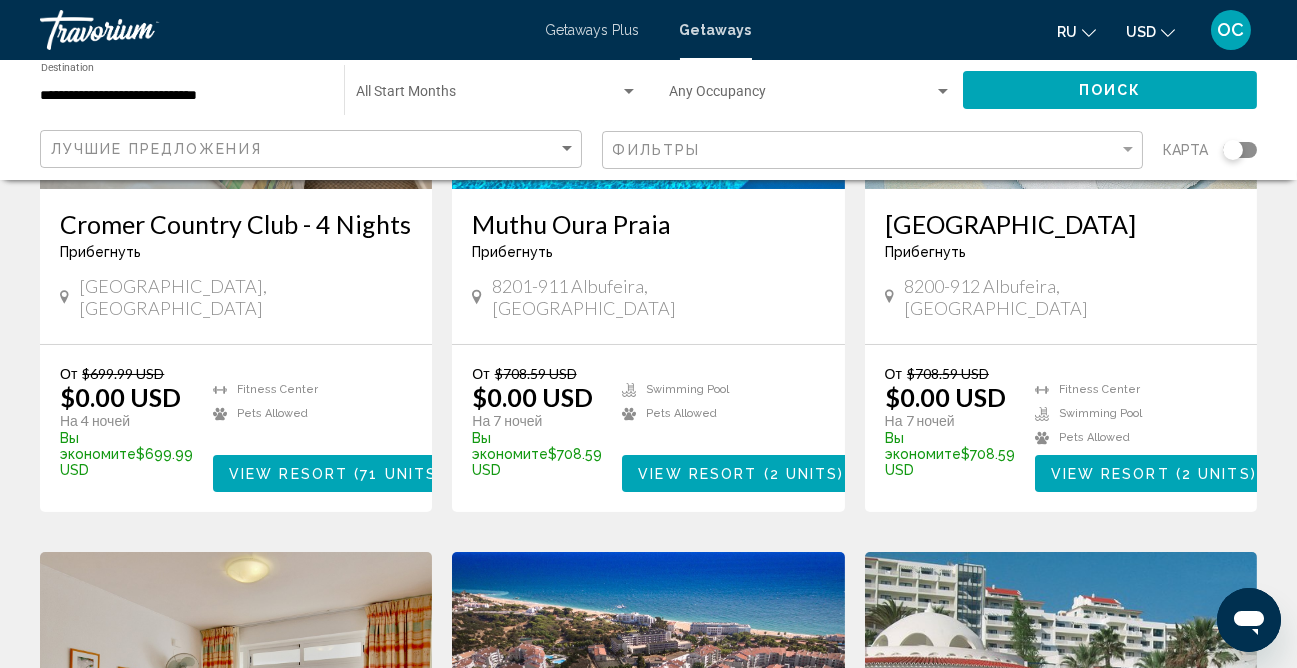click on "View Resort" at bounding box center [1110, 474] 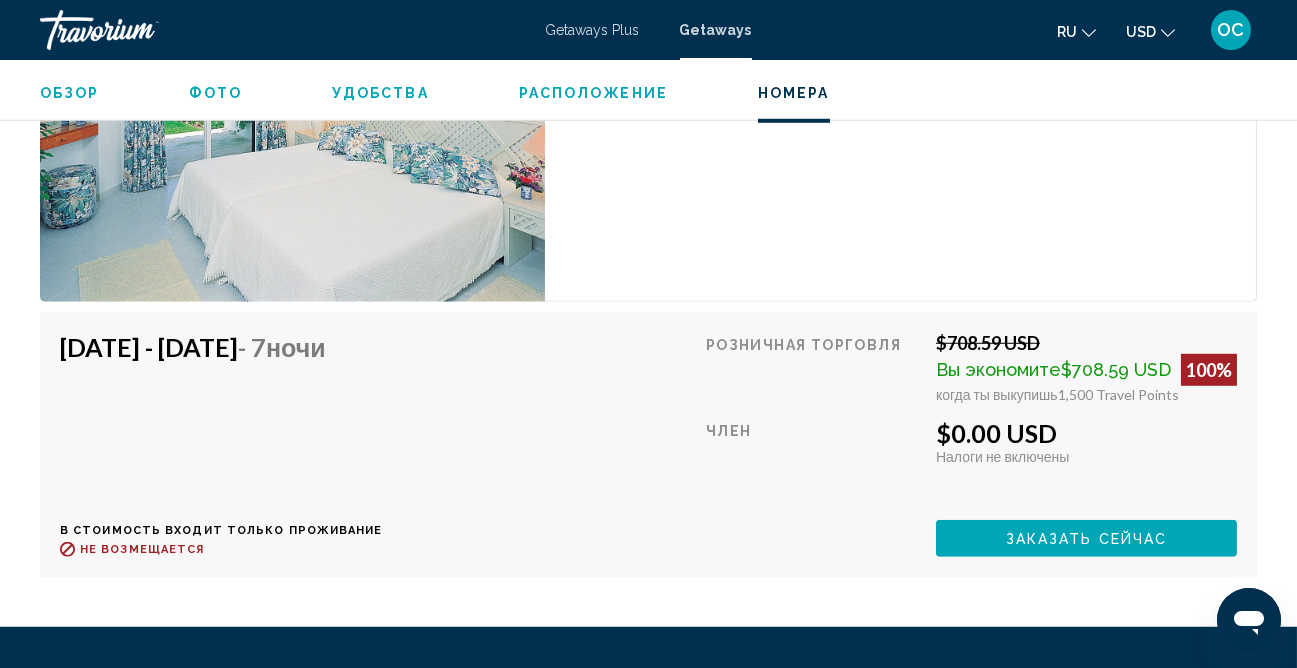 scroll, scrollTop: 4142, scrollLeft: 0, axis: vertical 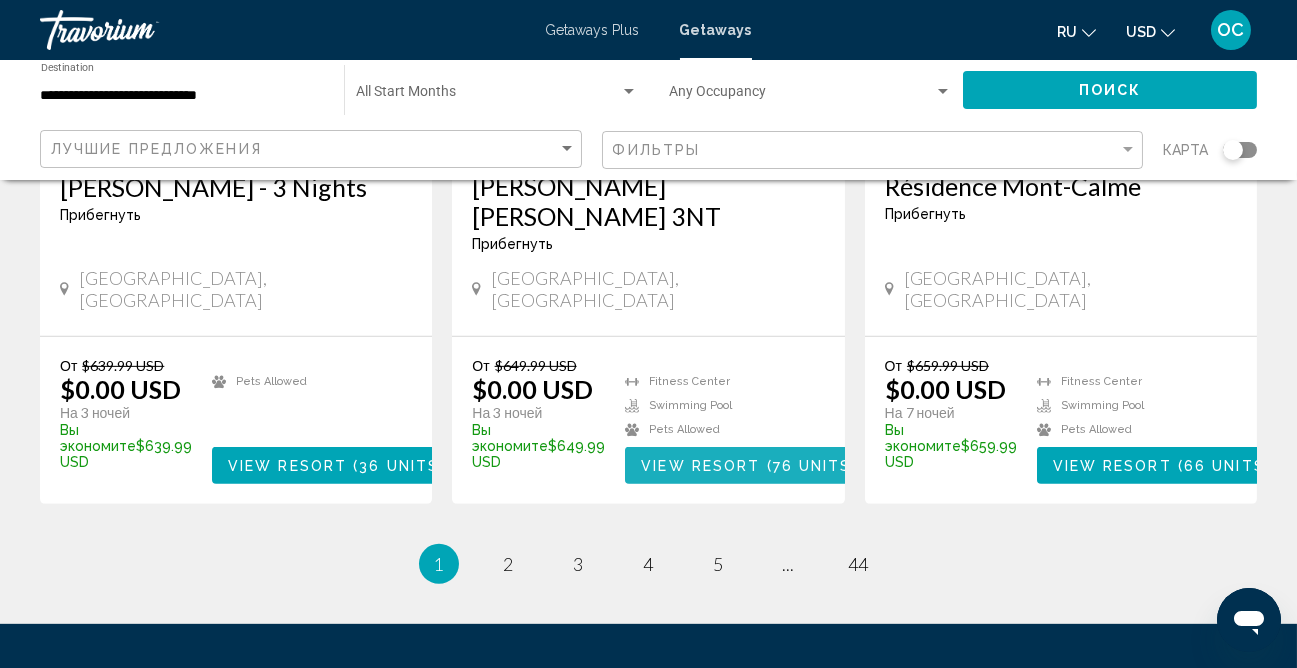 click on "( 76 units )" at bounding box center [808, 466] 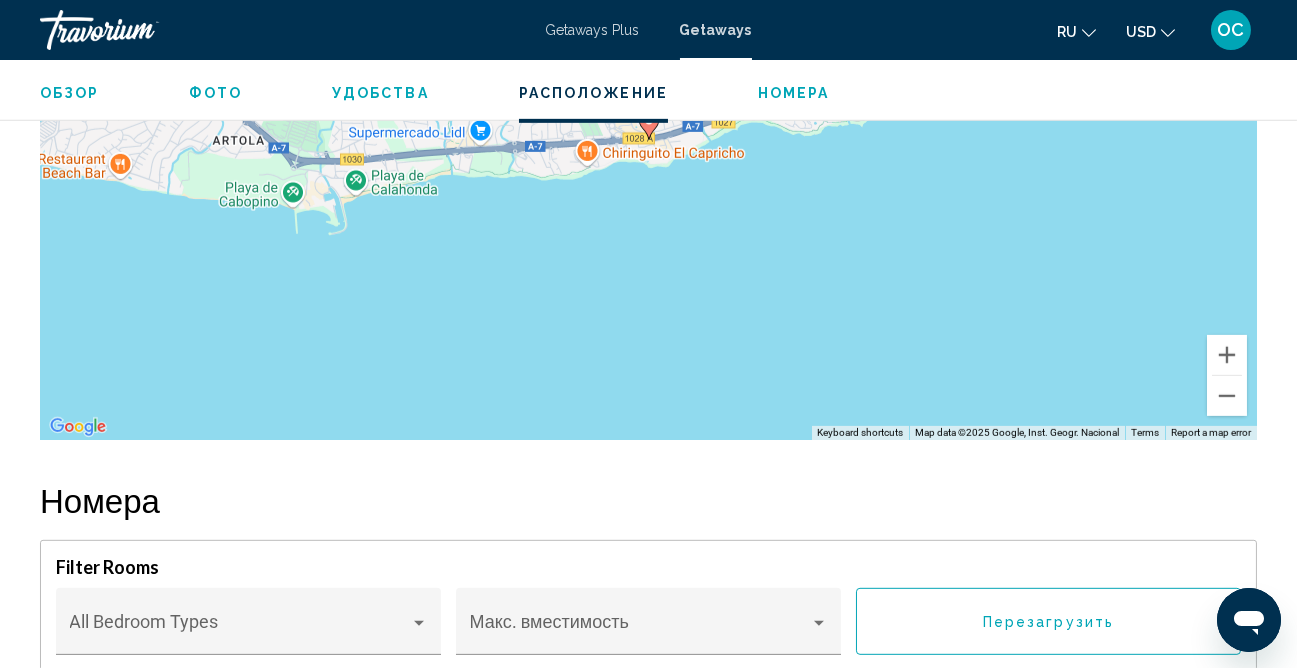 scroll, scrollTop: 2738, scrollLeft: 0, axis: vertical 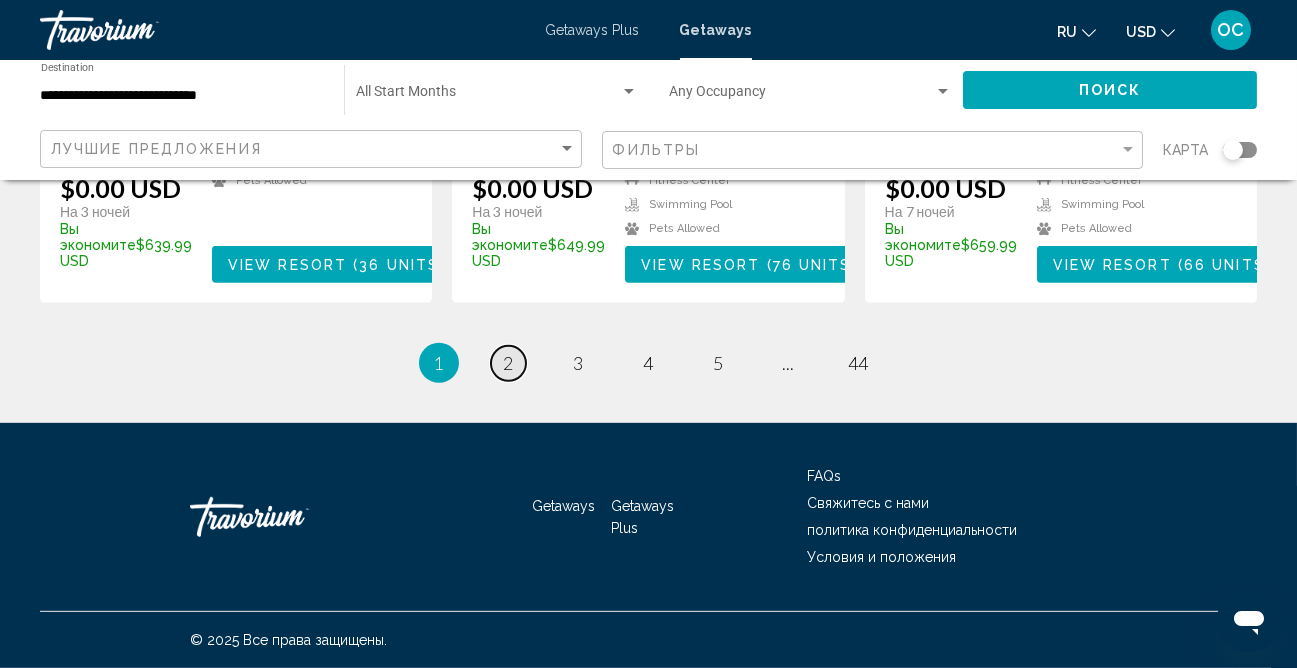 click on "2" at bounding box center [509, 363] 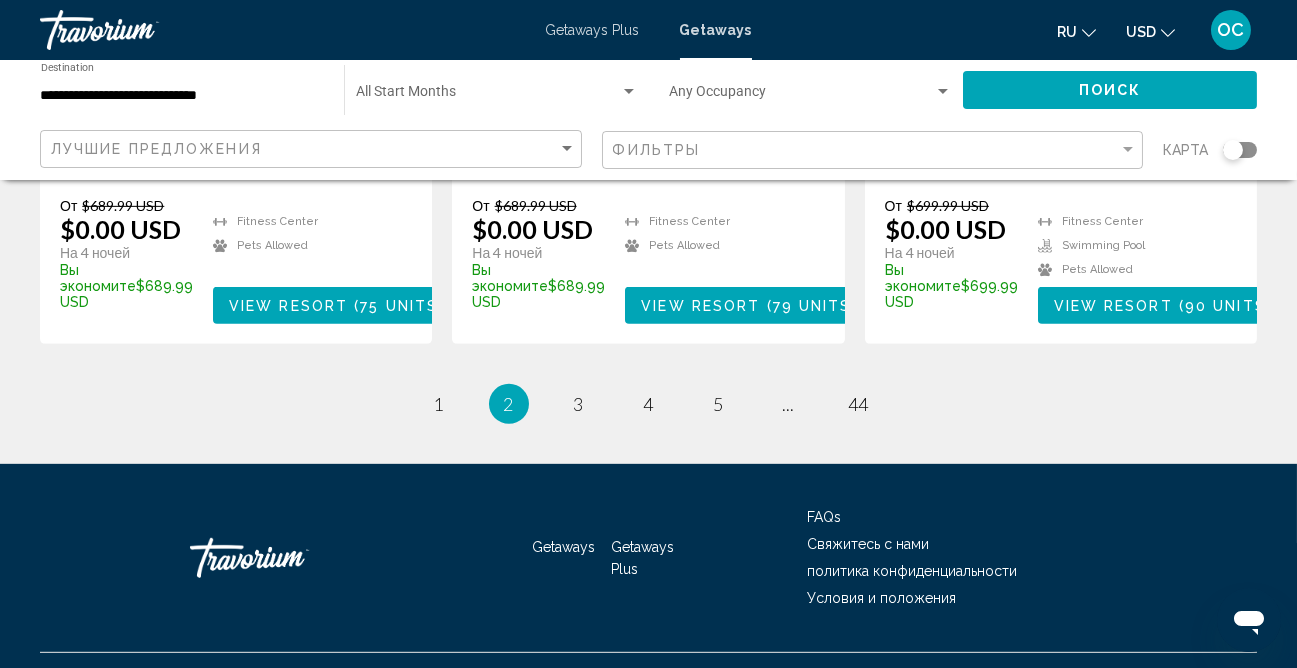 scroll, scrollTop: 2762, scrollLeft: 0, axis: vertical 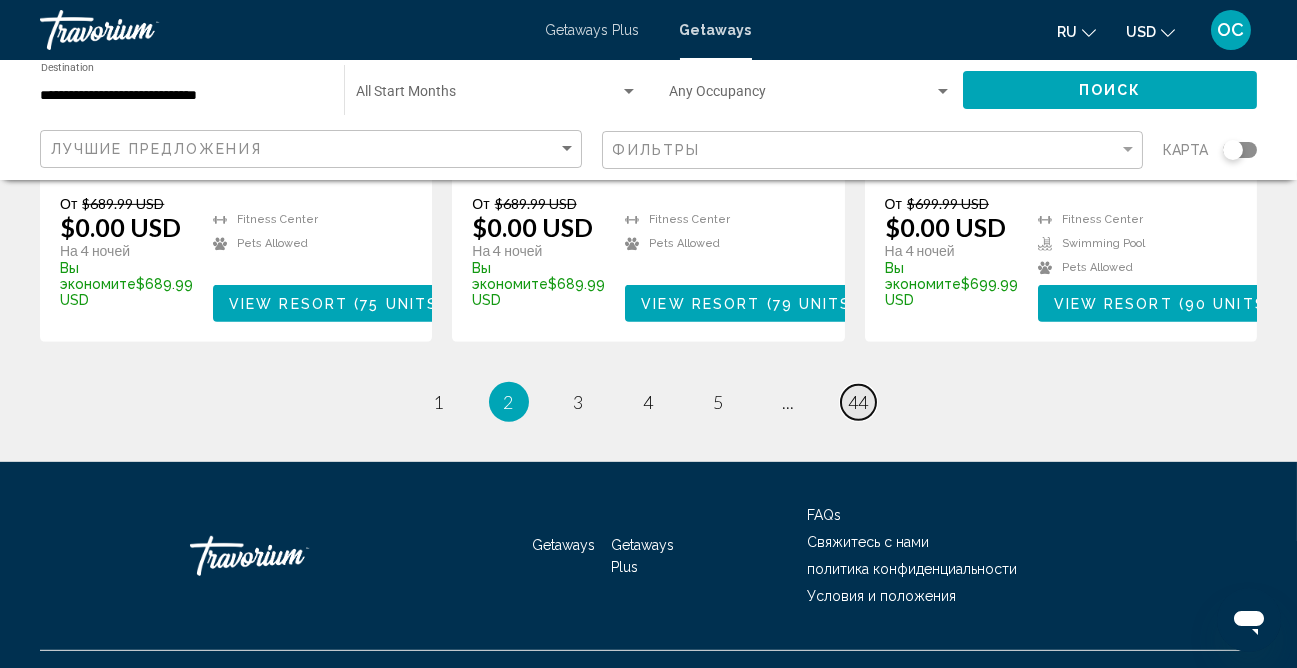click on "44" at bounding box center (859, 402) 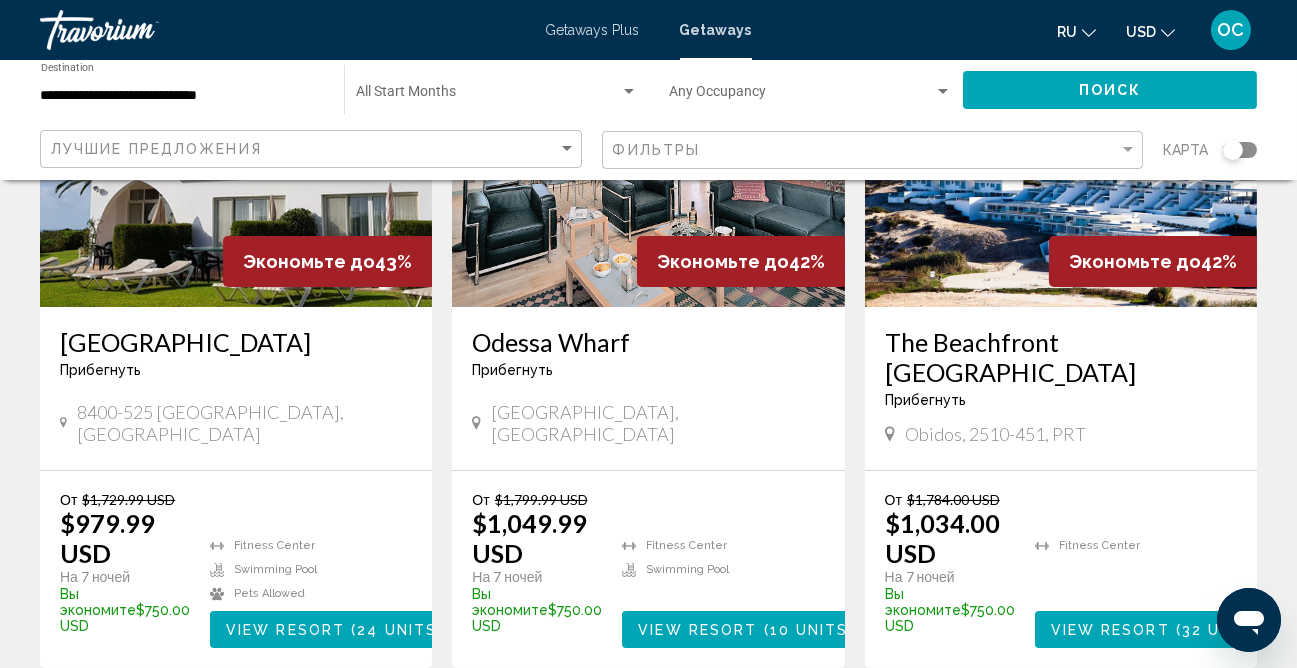 scroll, scrollTop: 285, scrollLeft: 0, axis: vertical 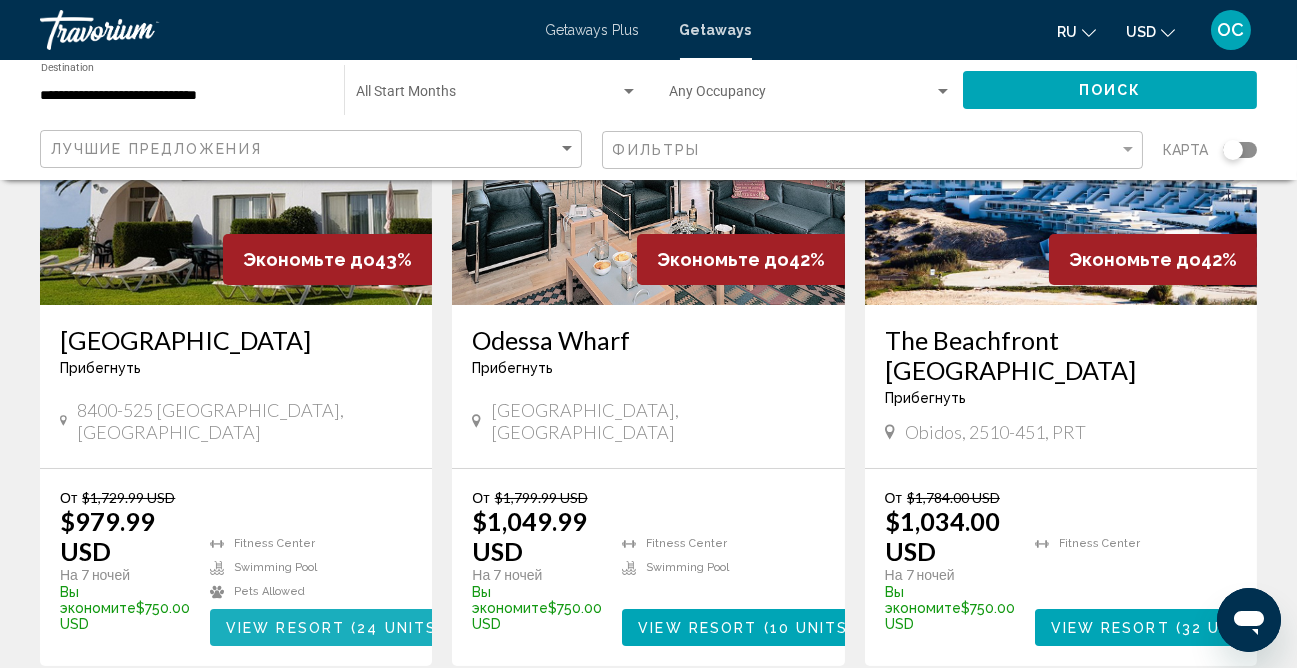 click on "24 units" at bounding box center [397, 628] 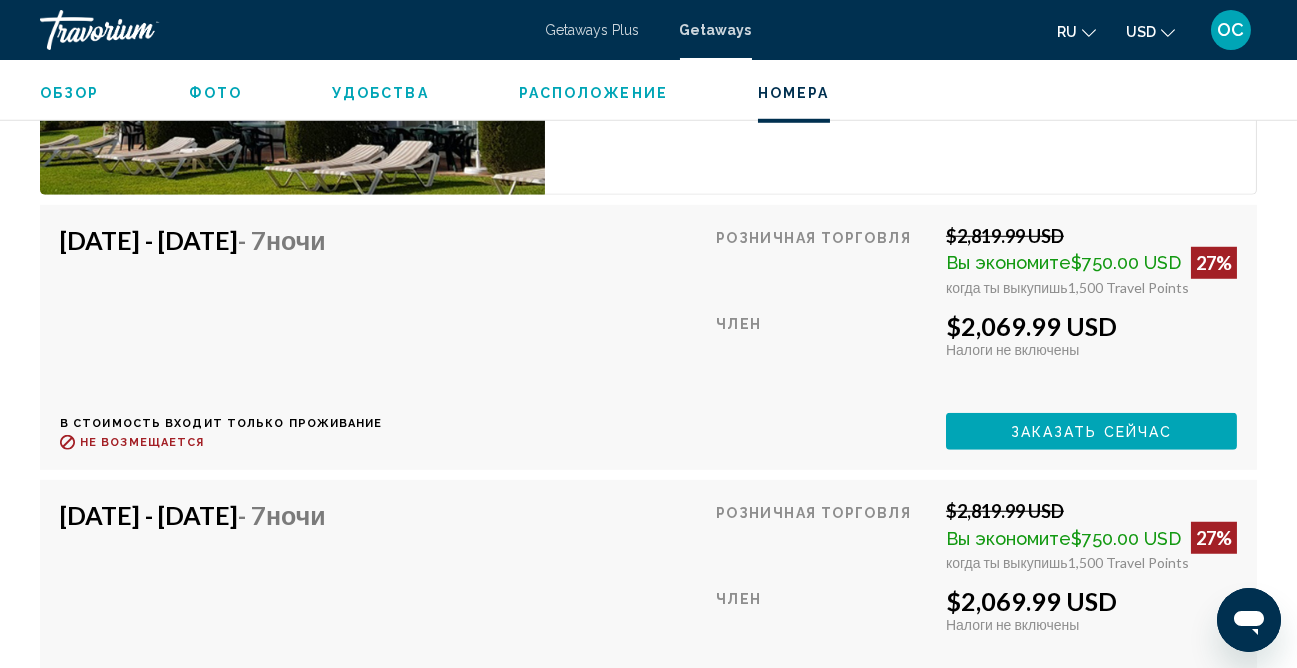 scroll, scrollTop: 4215, scrollLeft: 0, axis: vertical 